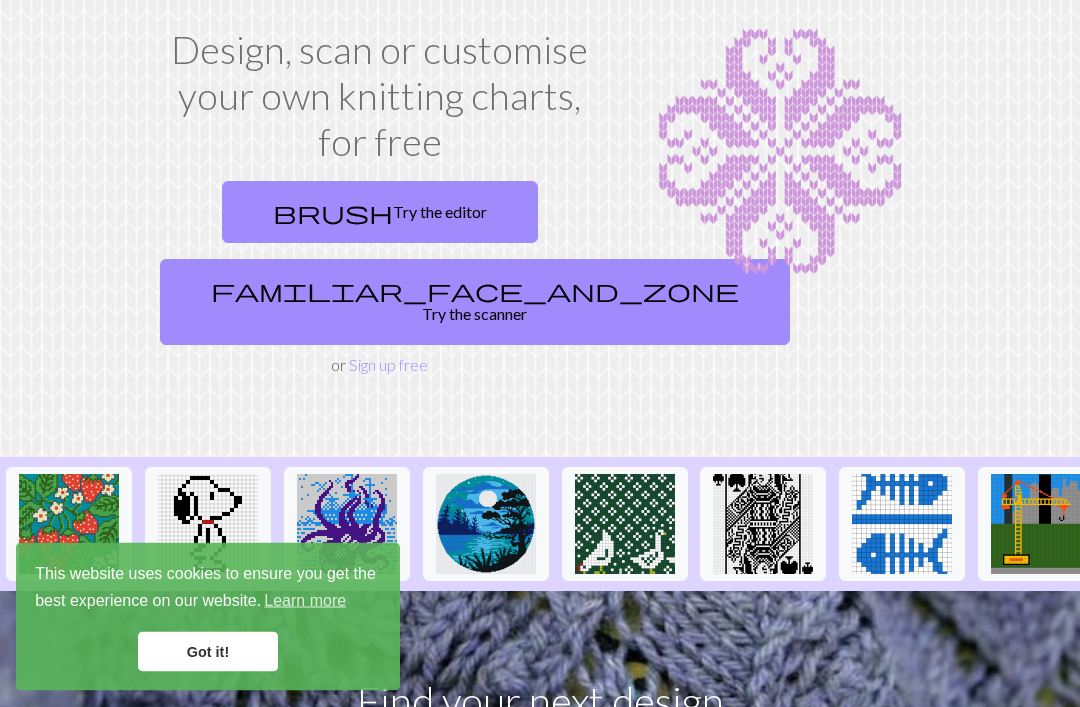 scroll, scrollTop: 115, scrollLeft: 0, axis: vertical 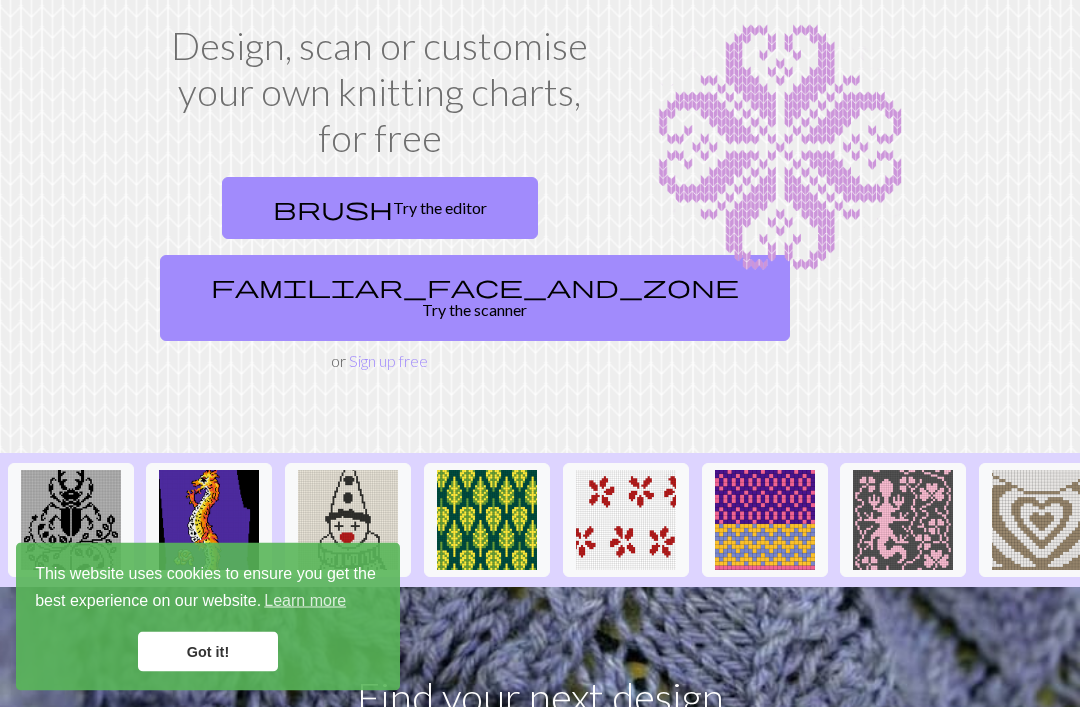 click at bounding box center (71, 521) 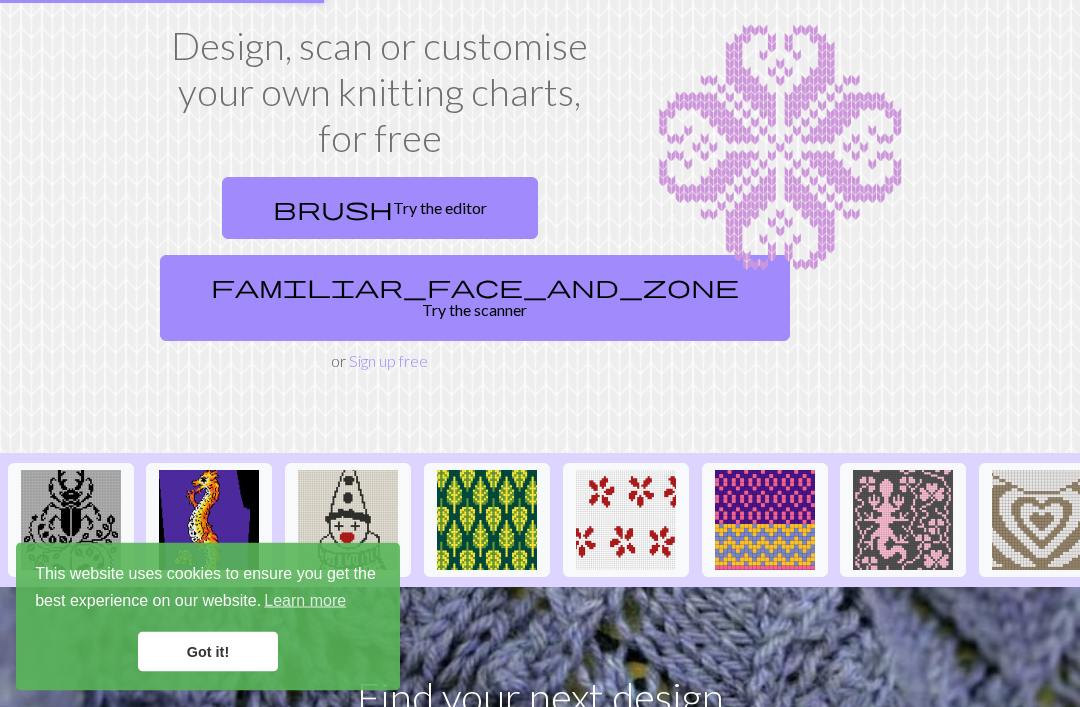 scroll, scrollTop: 117, scrollLeft: 0, axis: vertical 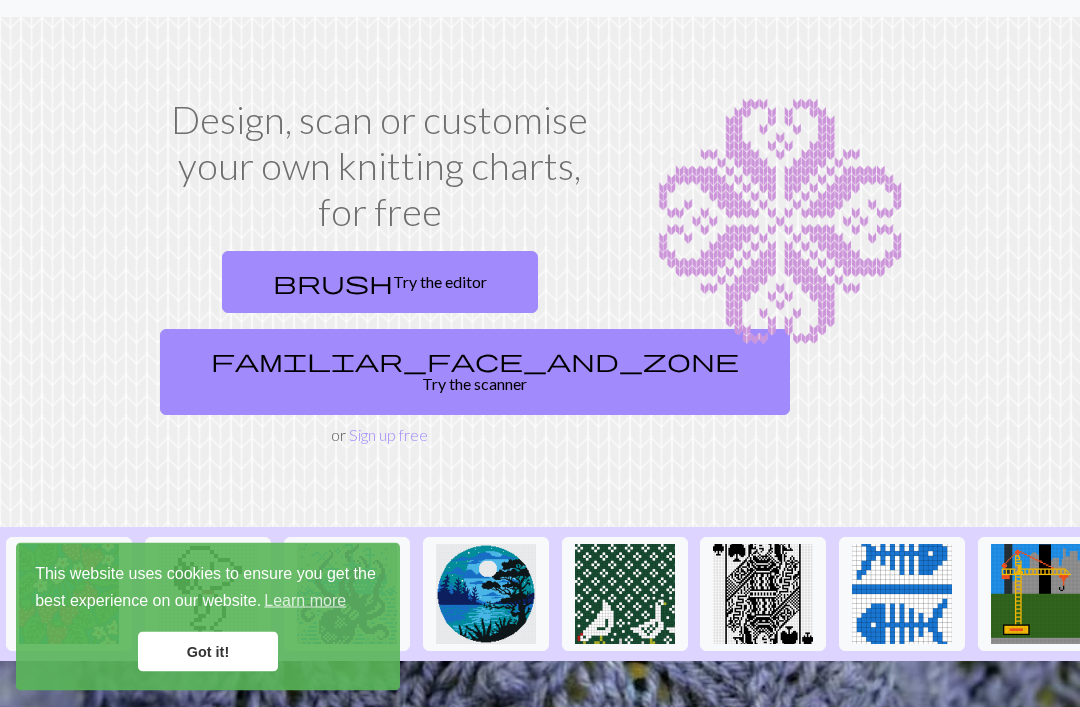 click on "brush  Try the editor" at bounding box center (380, 283) 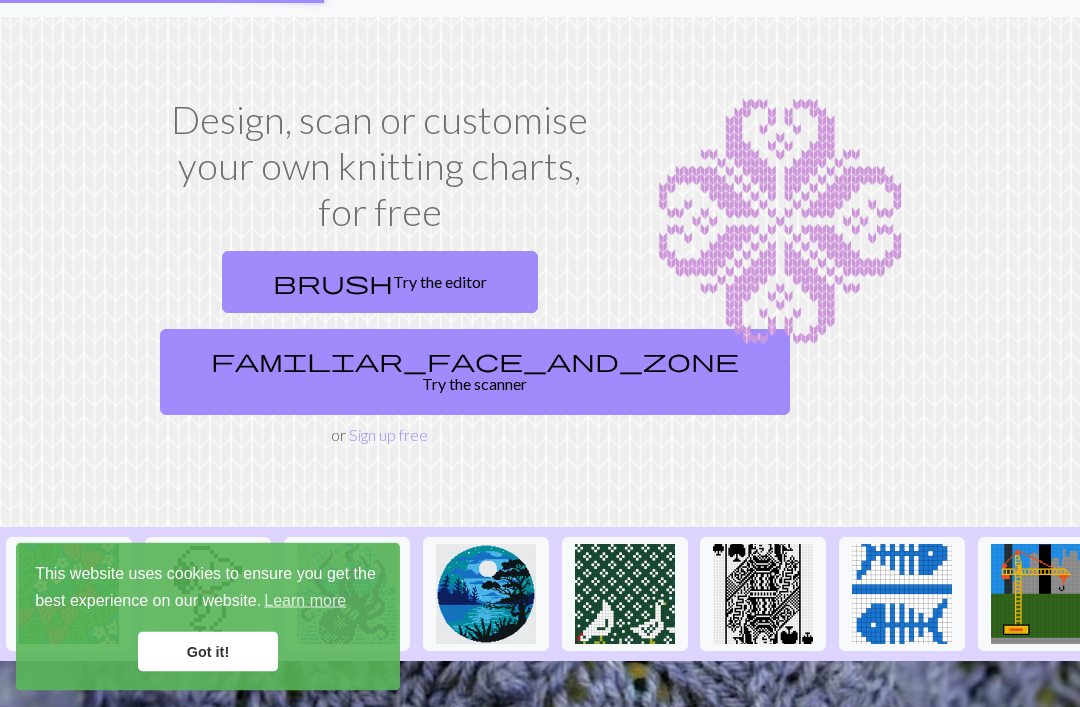 scroll, scrollTop: 43, scrollLeft: 0, axis: vertical 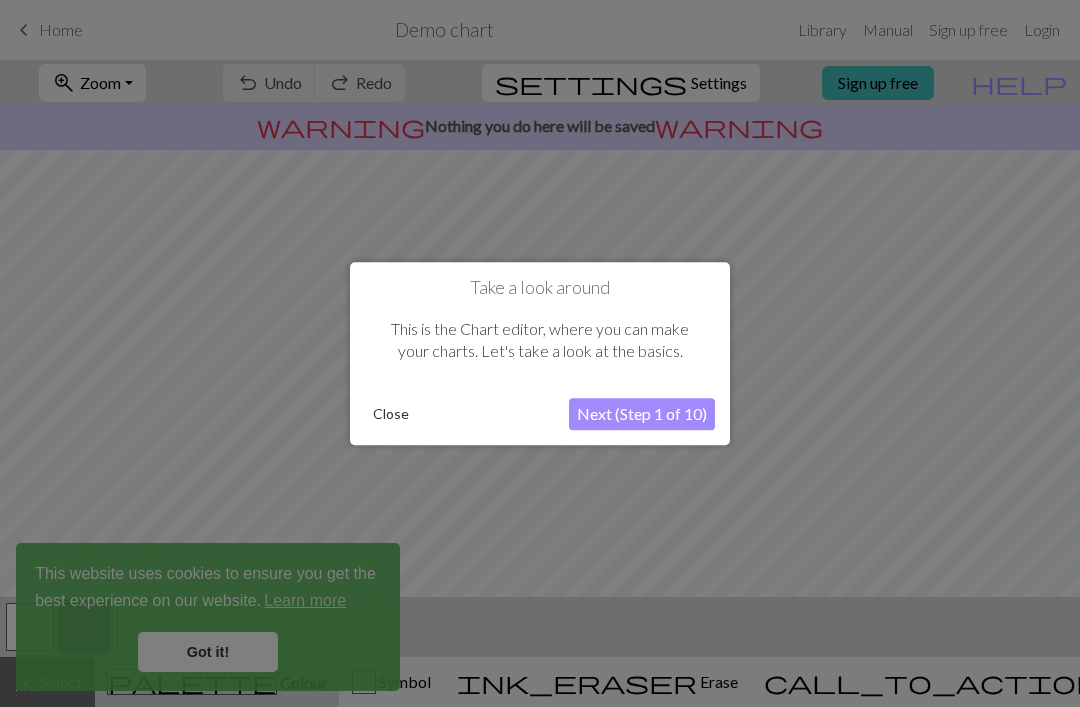 click on "Next (Step 1 of 10)" at bounding box center [642, 414] 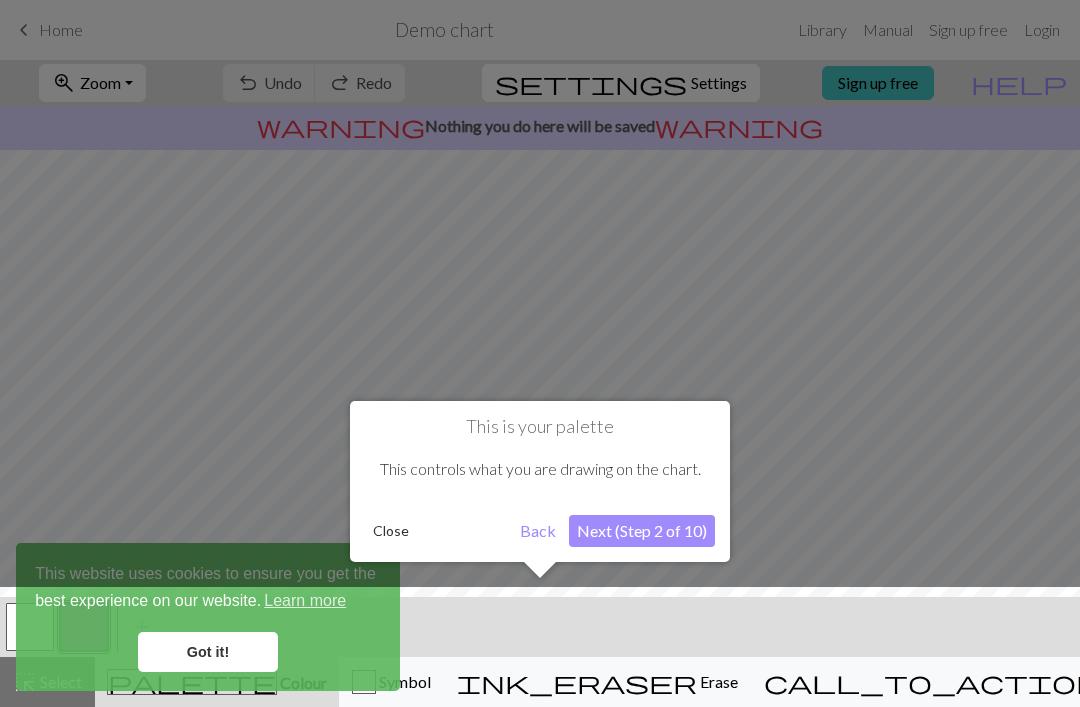 click on "Next (Step 2 of 10)" at bounding box center [642, 531] 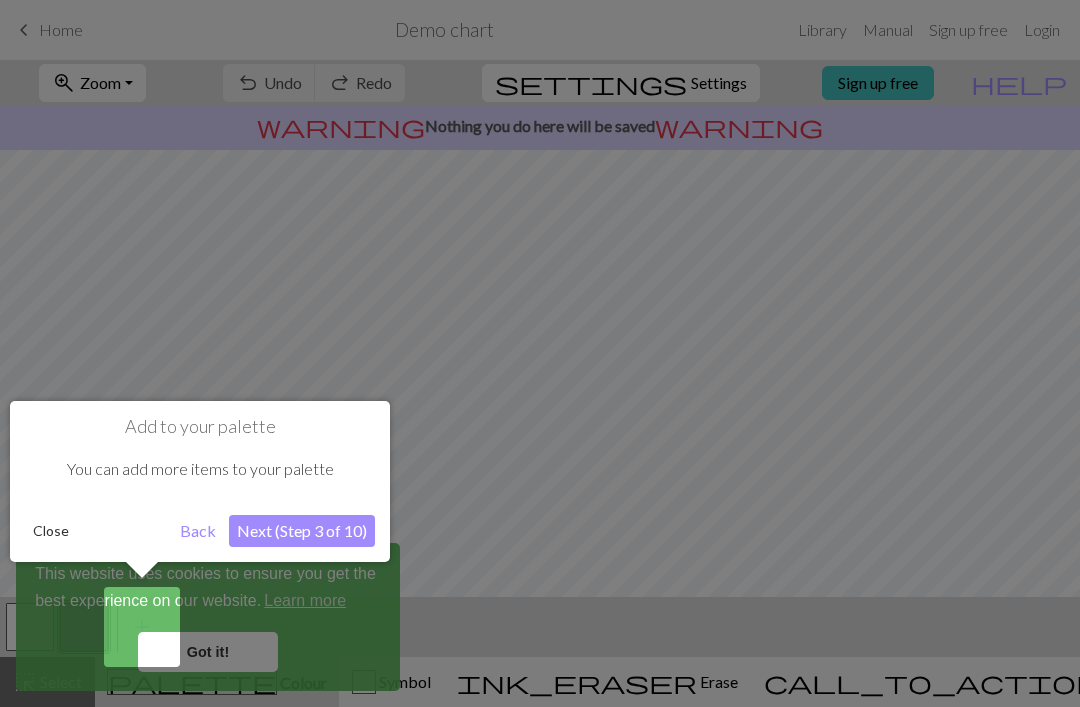 click on "Back" at bounding box center (198, 531) 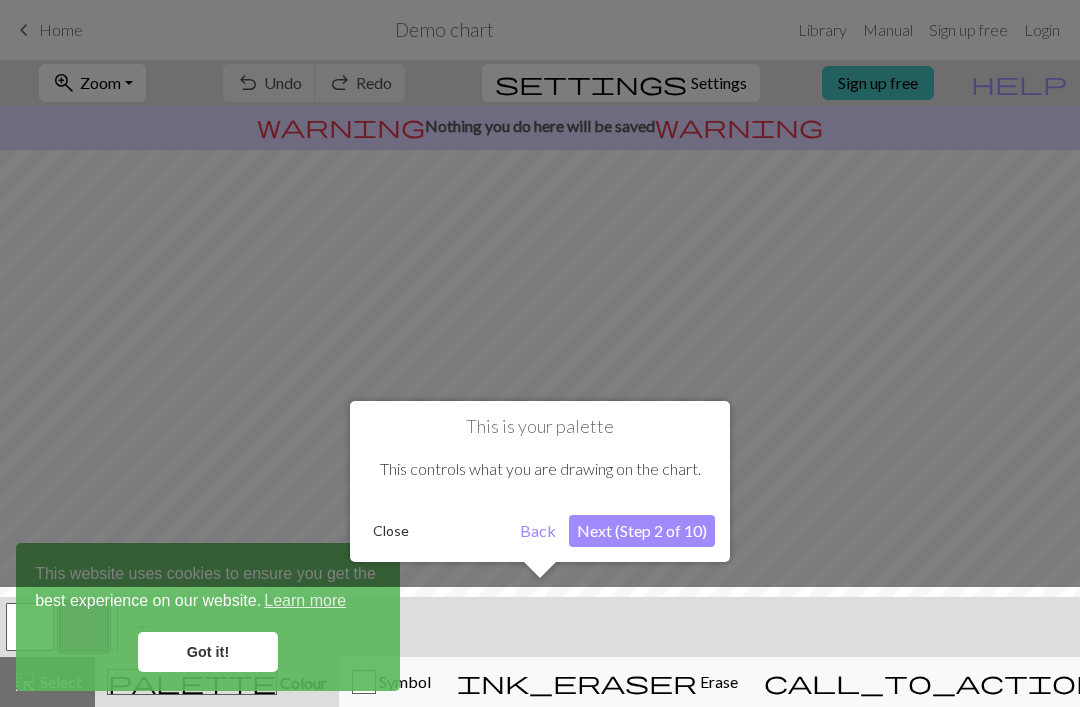 click on "Next (Step 2 of 10)" at bounding box center [642, 531] 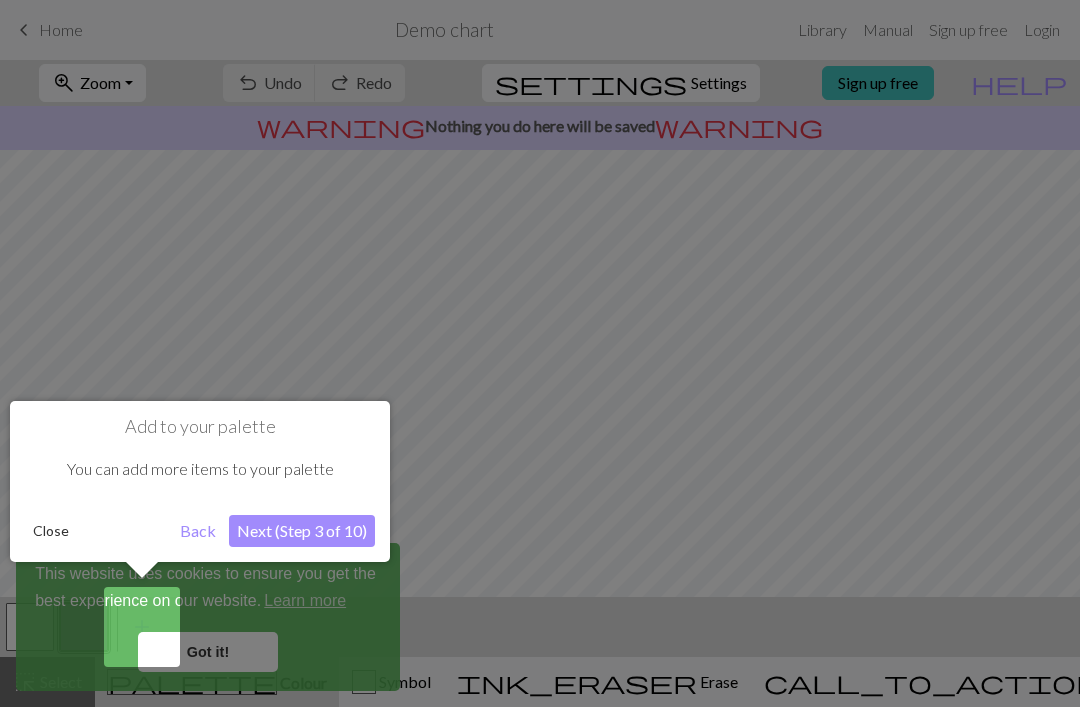 click on "Next (Step 3 of 10)" at bounding box center [302, 531] 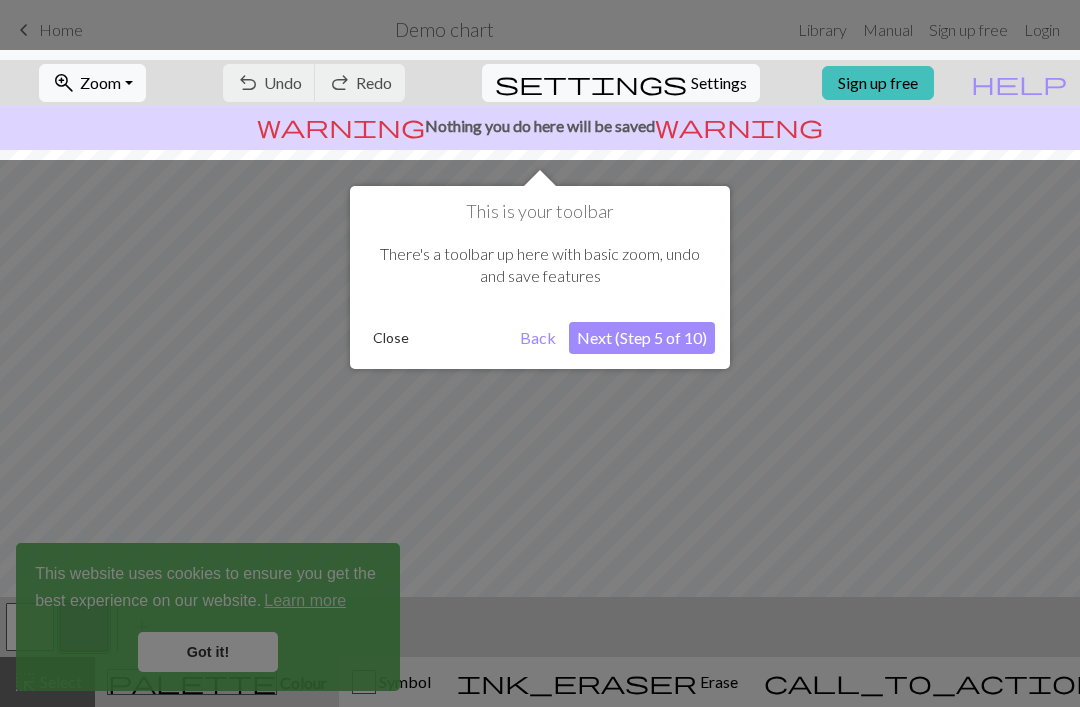 click on "Next (Step 5 of 10)" at bounding box center (642, 338) 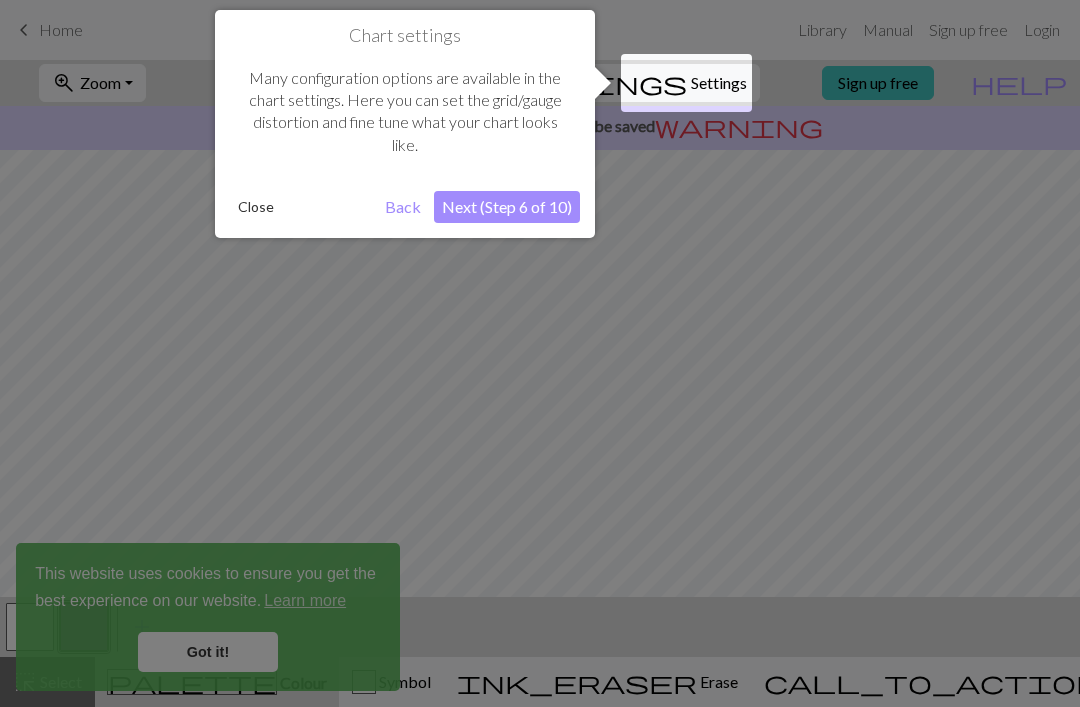 click on "Close" at bounding box center (256, 207) 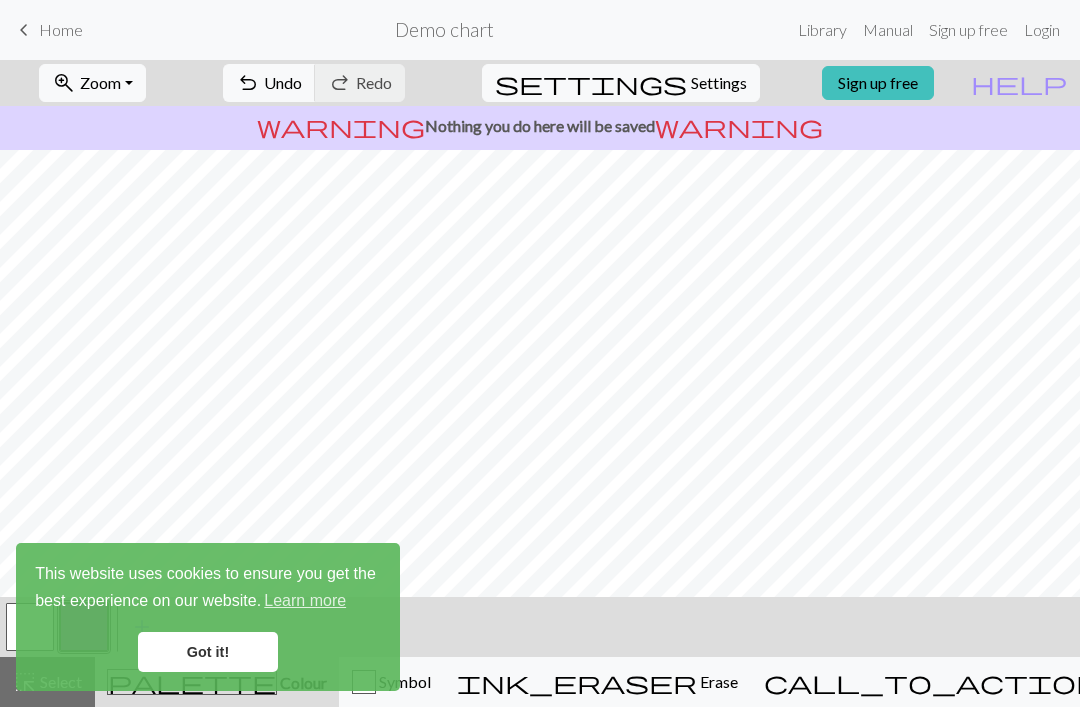 scroll, scrollTop: 0, scrollLeft: 0, axis: both 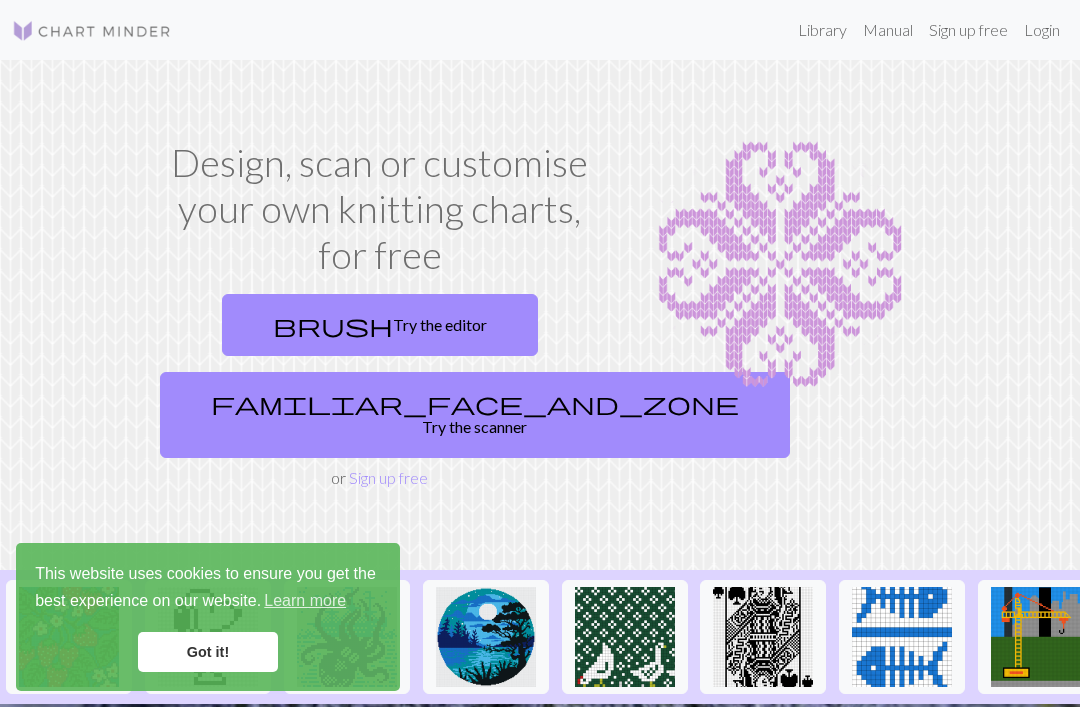 click on "familiar_face_and_zone  Try the scanner" at bounding box center (475, 415) 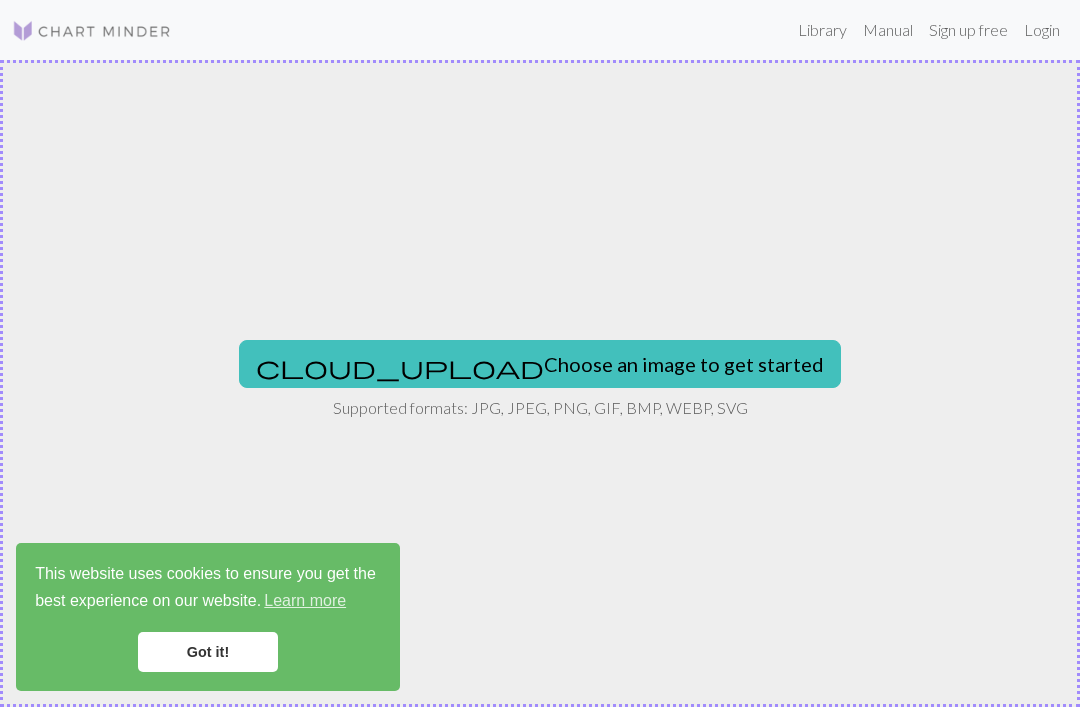 click on "cloud_upload  Choose an image to get started" at bounding box center (540, 364) 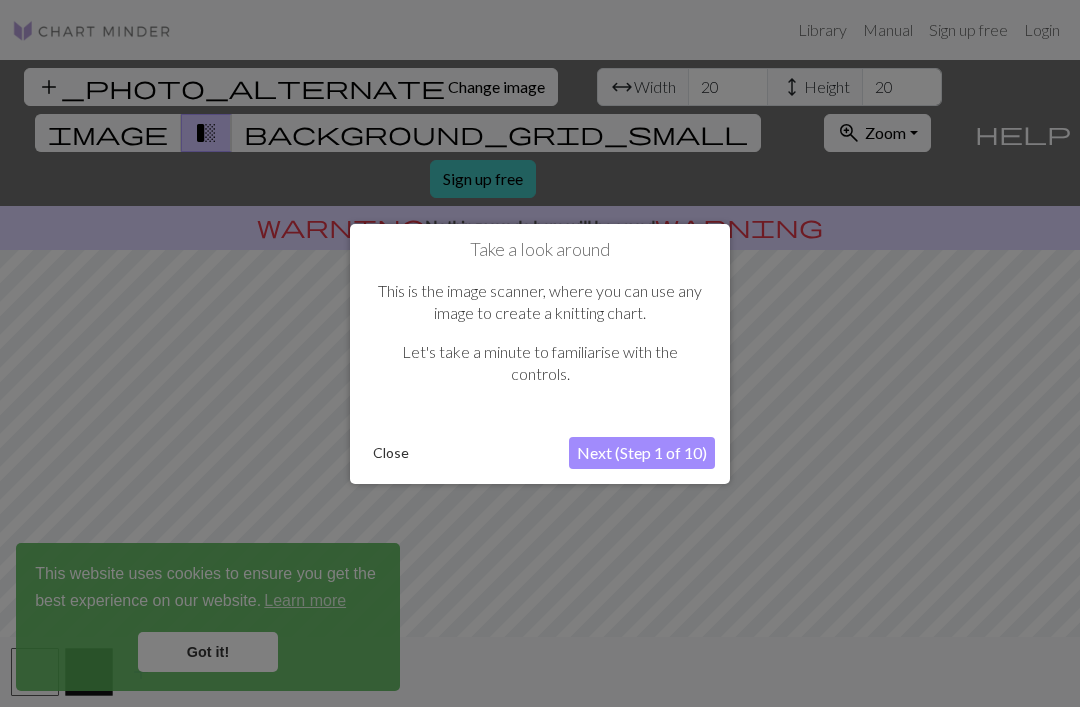 click on "Next (Step 1 of 10)" at bounding box center [642, 453] 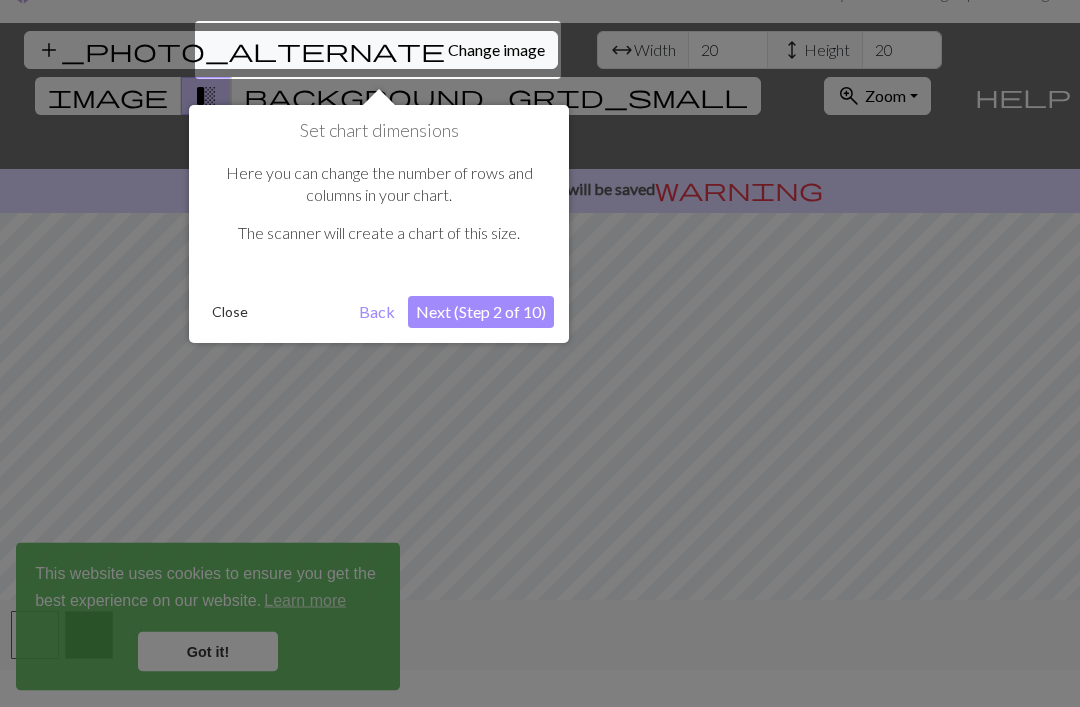 scroll, scrollTop: 38, scrollLeft: 0, axis: vertical 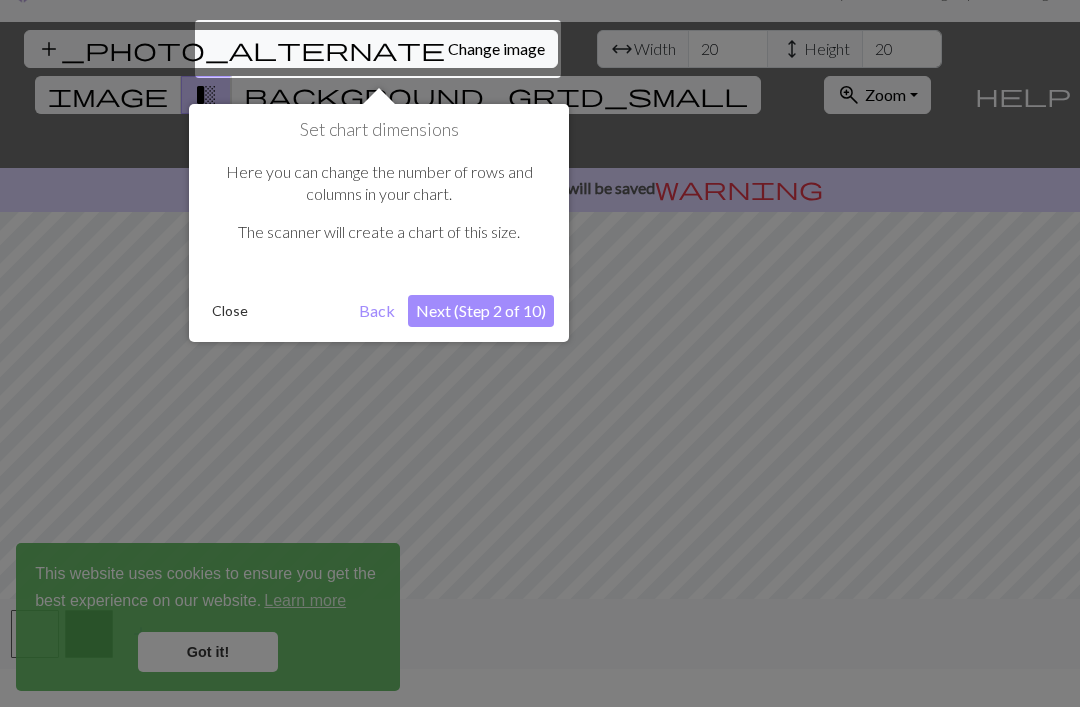 click on "Close" at bounding box center [230, 311] 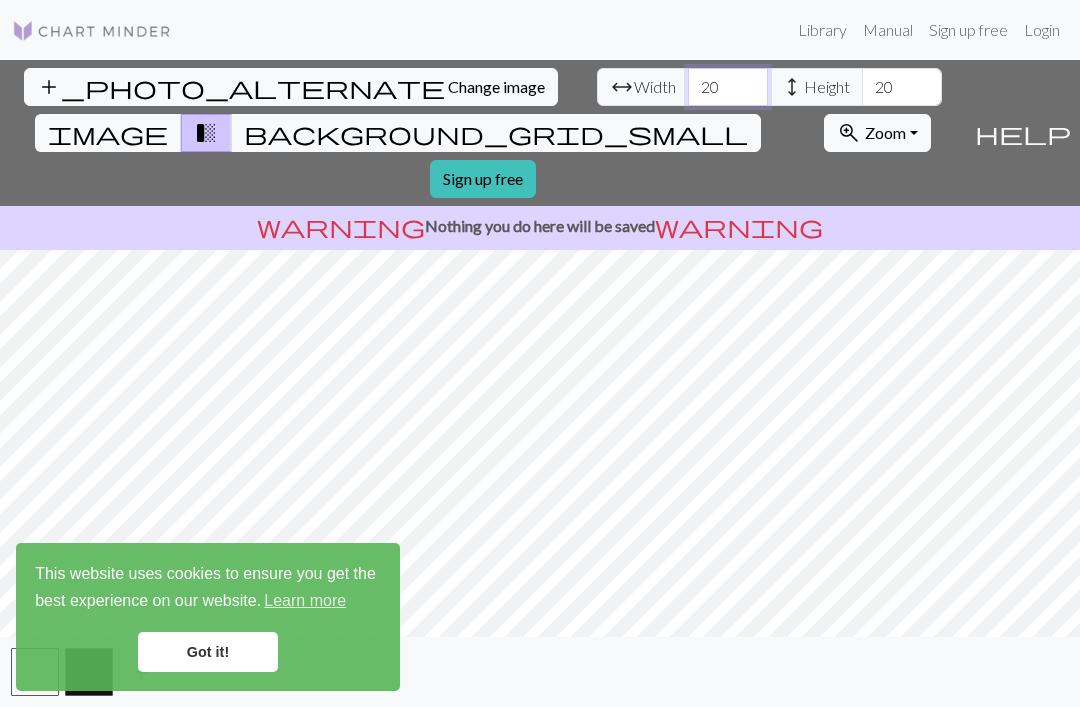 click on "20" at bounding box center [728, 87] 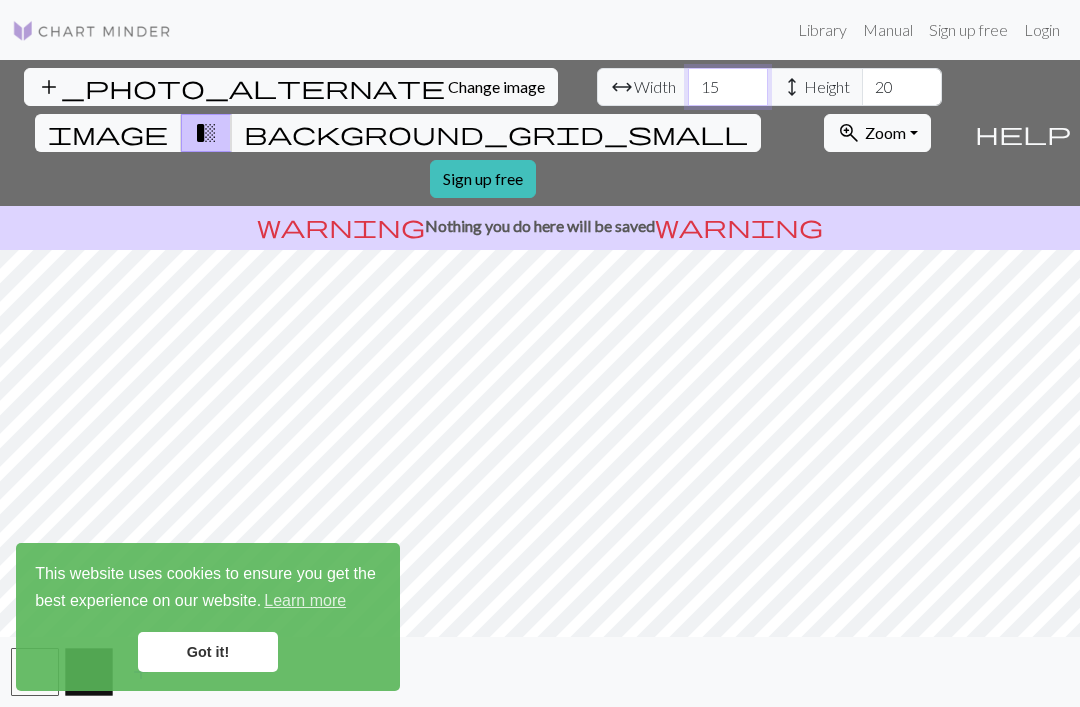 type on "15" 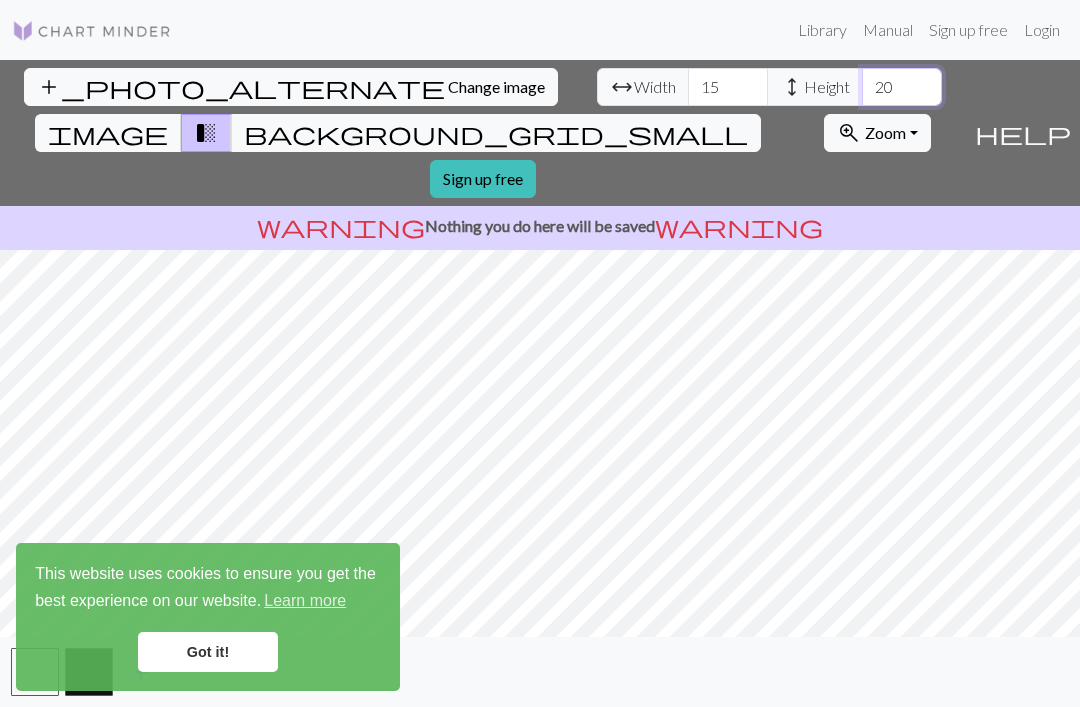 click on "20" at bounding box center (902, 87) 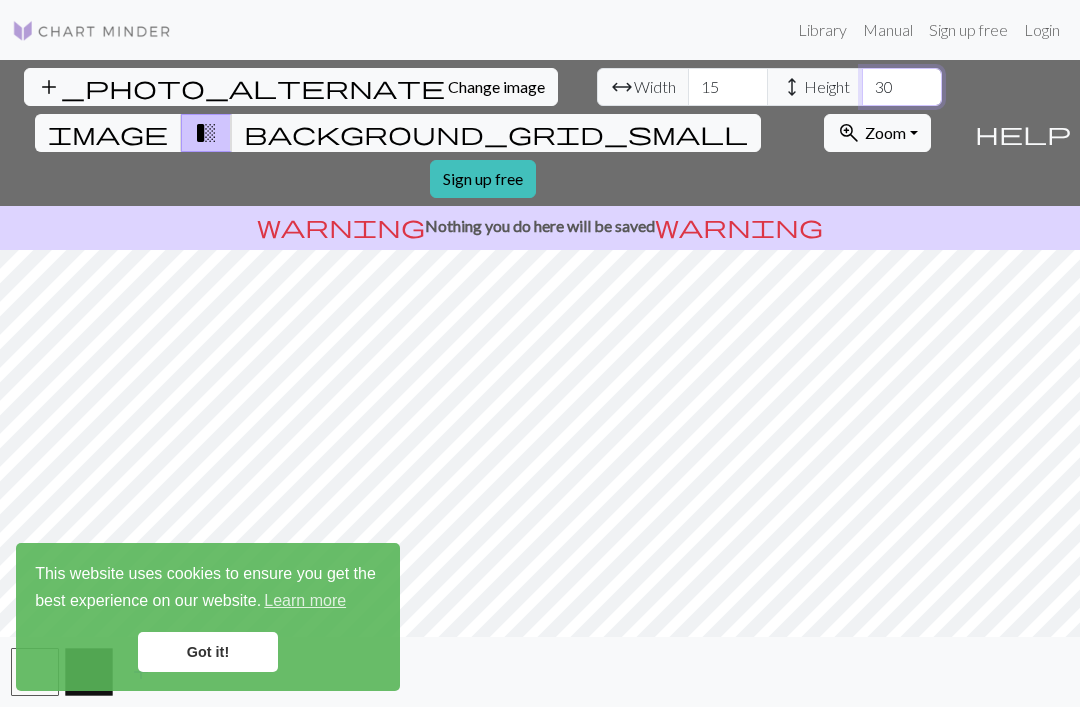 type on "30" 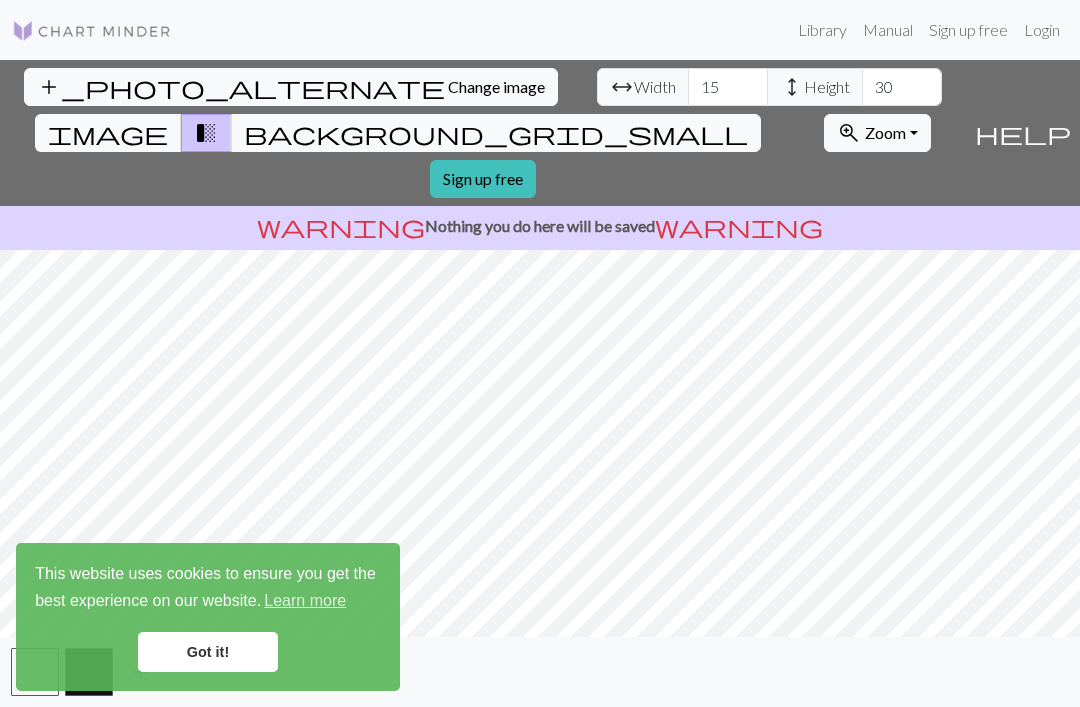 click on "Got it!" at bounding box center (208, 652) 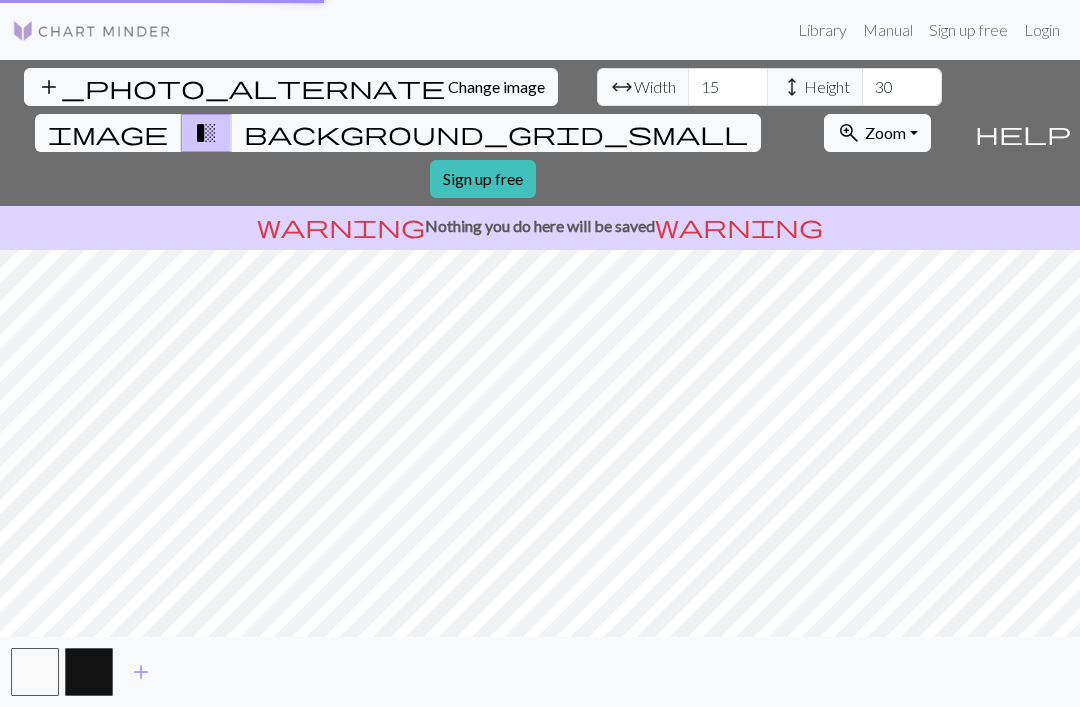 scroll, scrollTop: 0, scrollLeft: 0, axis: both 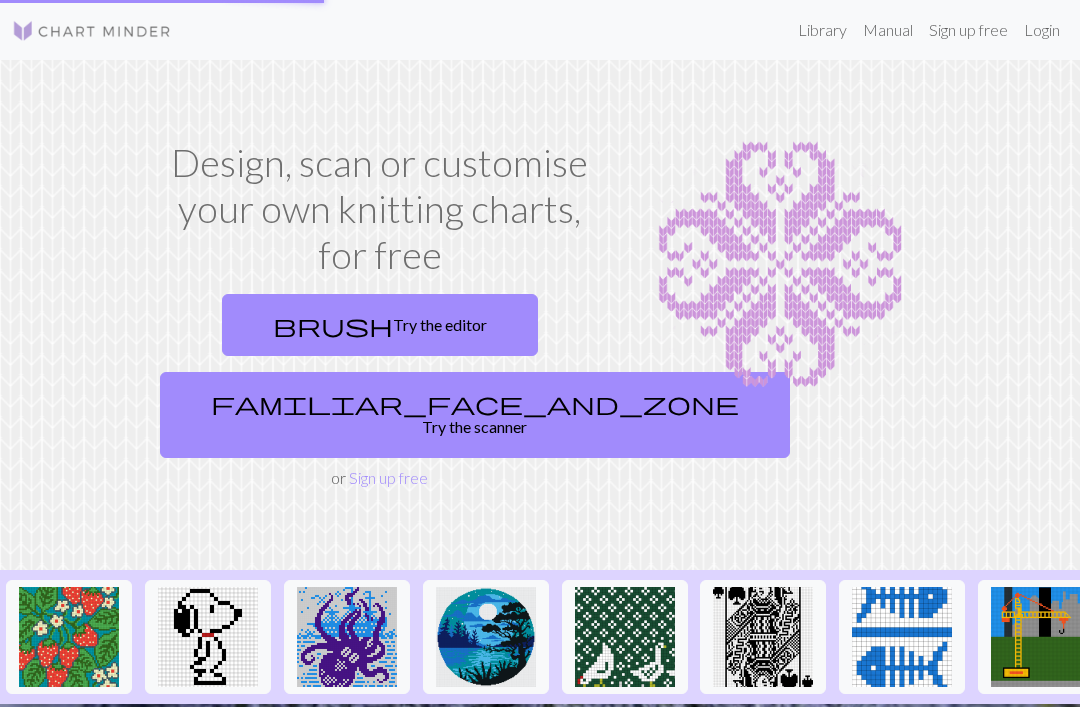 click on "Design, scan or customise your own knitting charts, for free brush Try the editor [PERSON] Try the scanner or Sign up free" at bounding box center [540, 315] 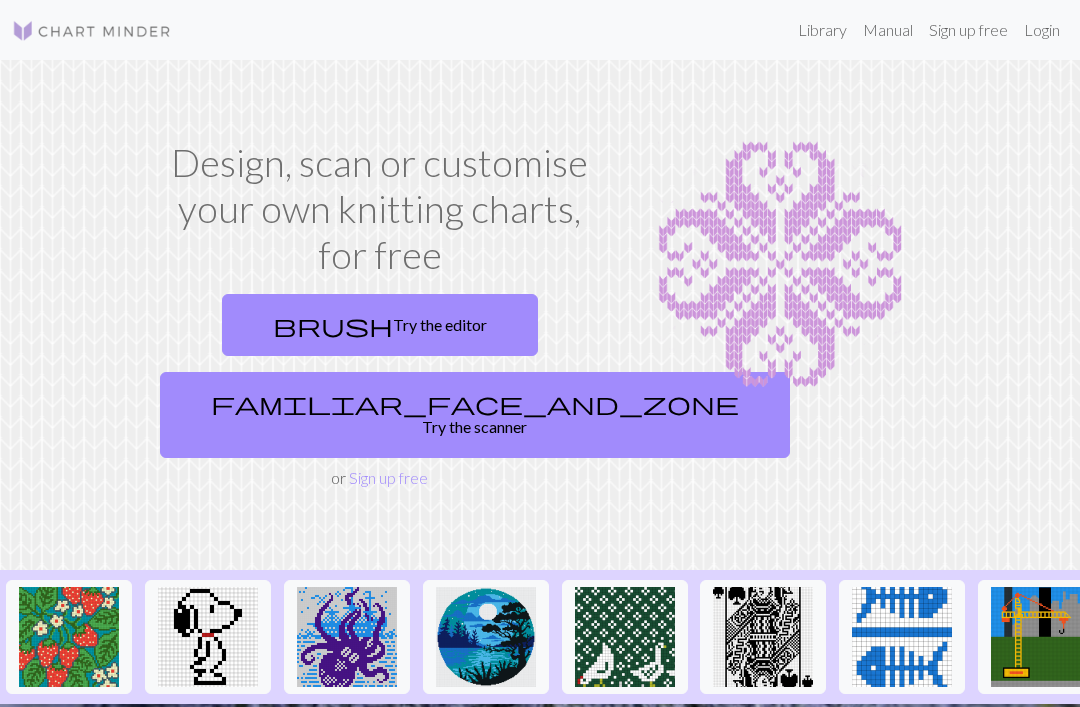 click on "familiar_face_and_zone  Try the scanner" at bounding box center [475, 415] 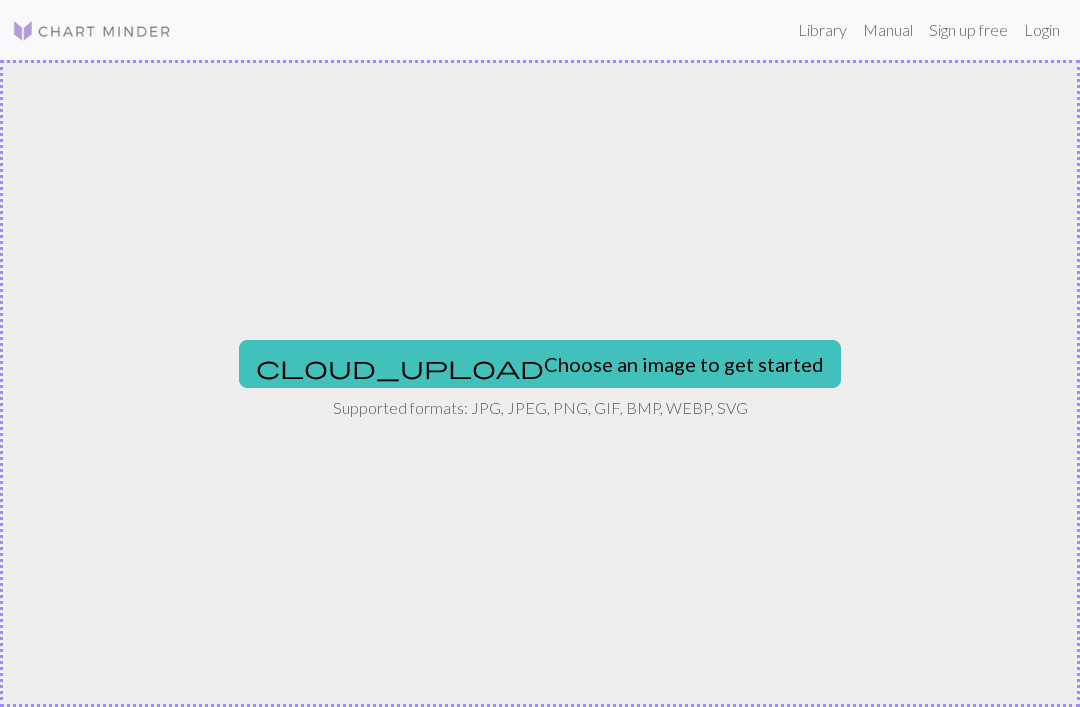 click on "cloud_upload  Choose an image to get started" at bounding box center [540, 364] 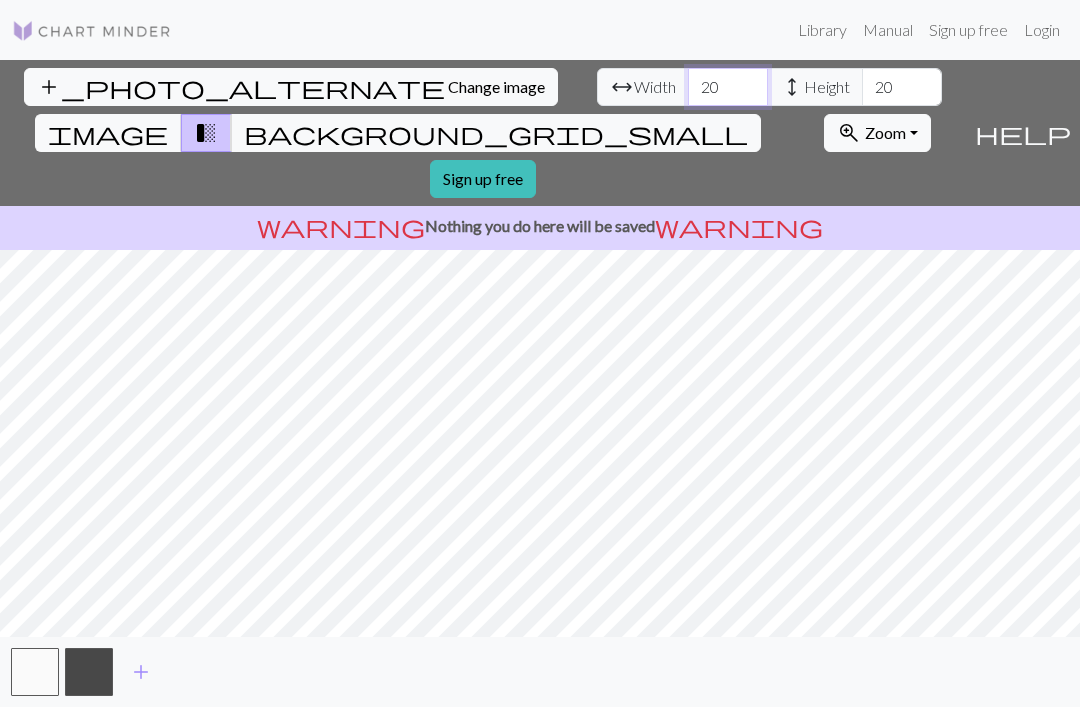 click on "20" at bounding box center [728, 87] 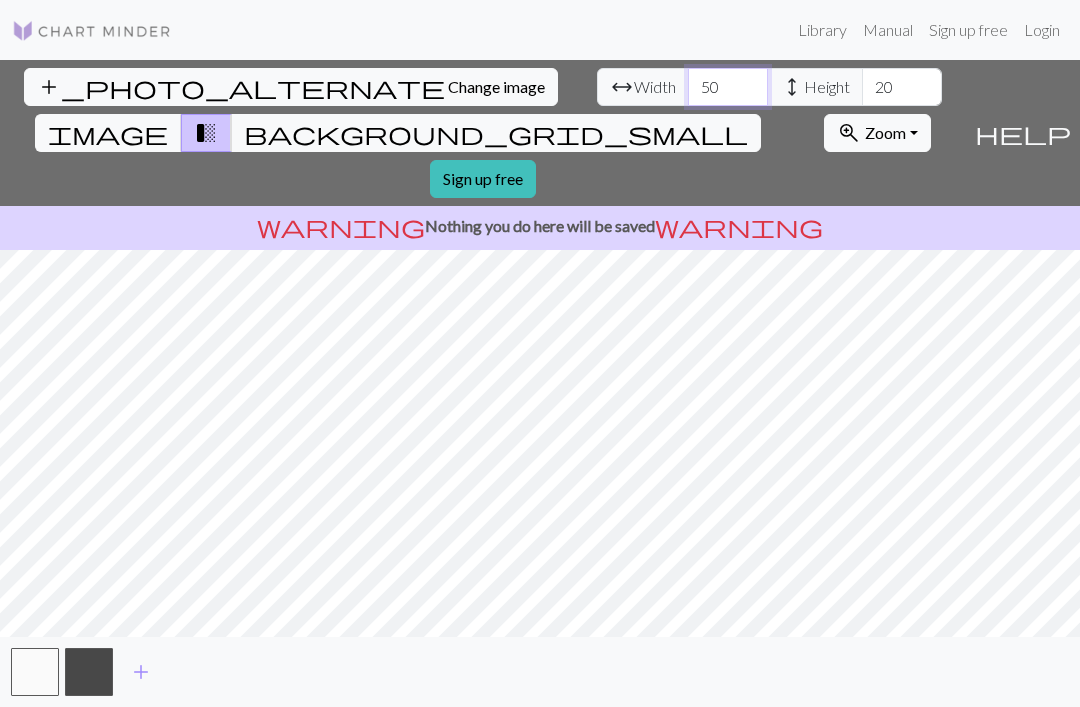 type on "50" 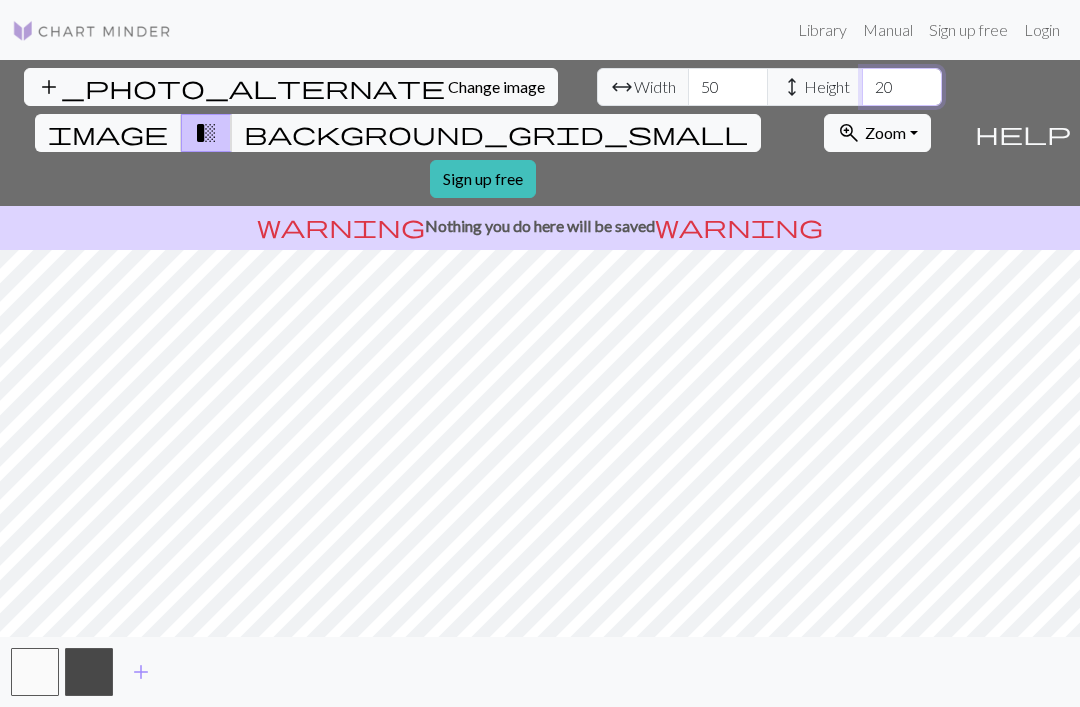 click on "20" at bounding box center [902, 87] 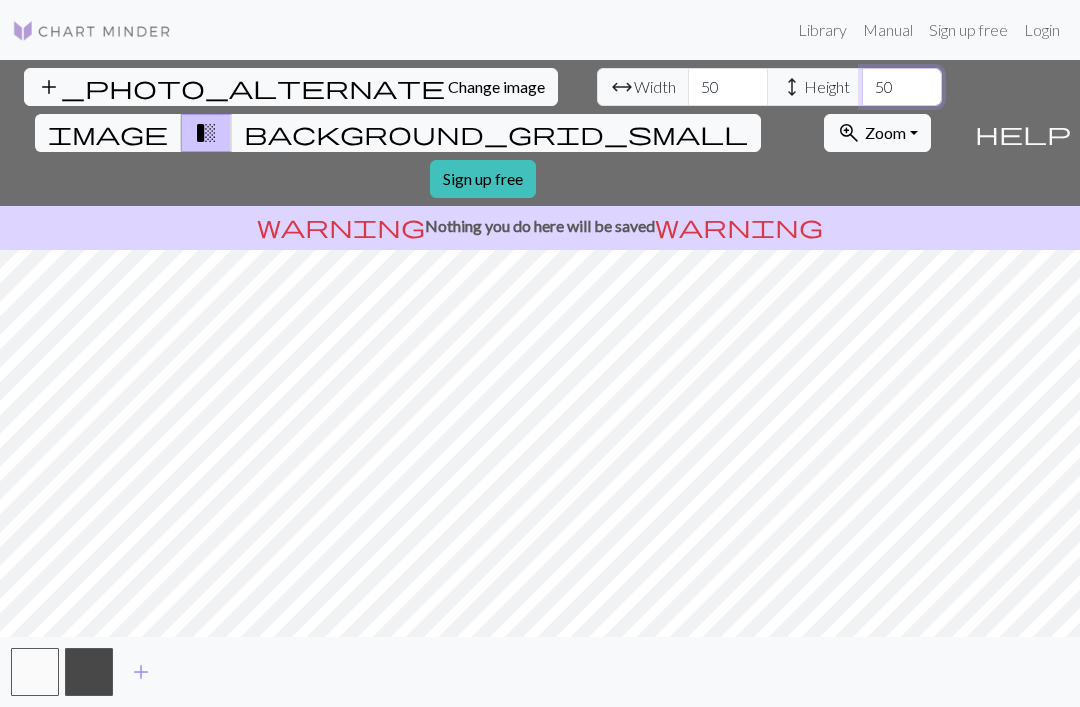 type on "50" 